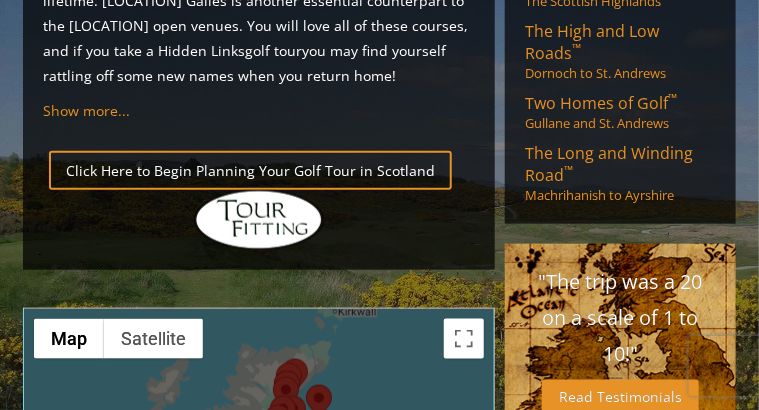 scroll, scrollTop: 2136, scrollLeft: 0, axis: vertical 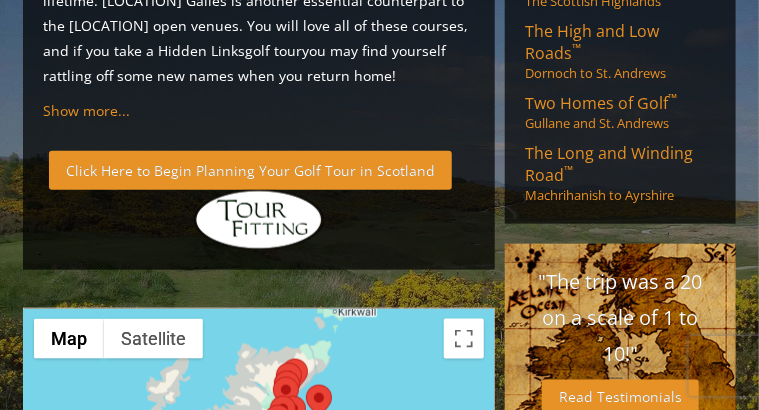 click on "Click Here to Begin Planning Your Golf Tour in Scotland" at bounding box center (250, 170) 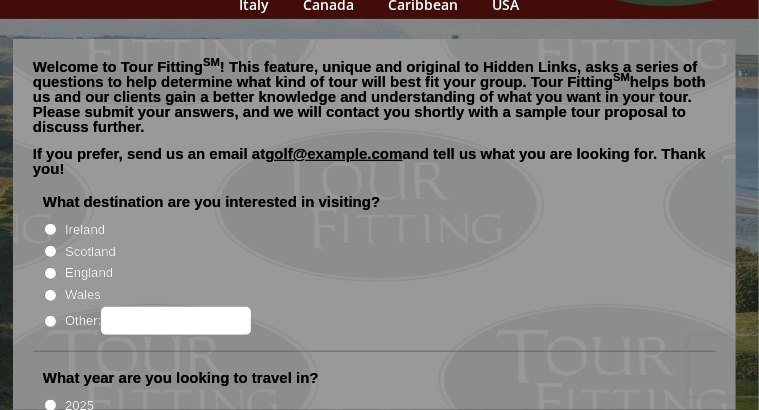 scroll, scrollTop: 142, scrollLeft: 0, axis: vertical 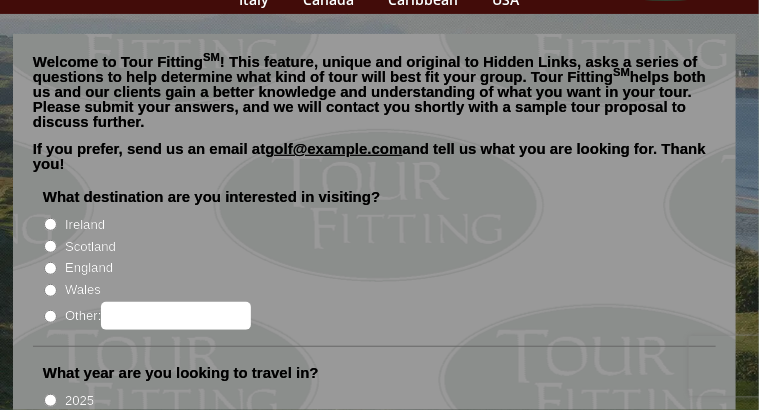 click on "Scotland" at bounding box center [50, 246] 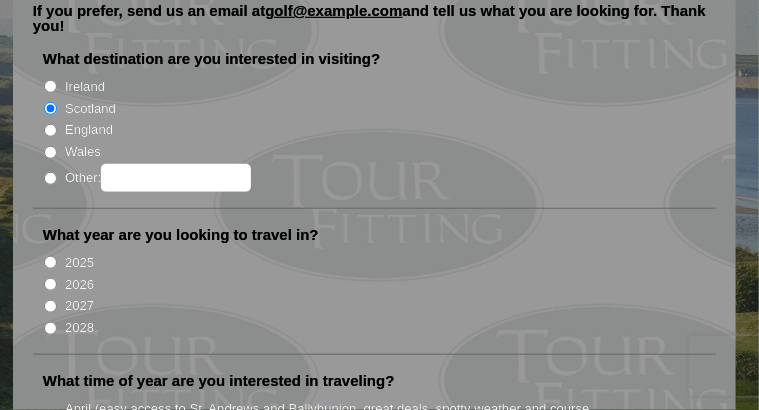 scroll, scrollTop: 285, scrollLeft: 0, axis: vertical 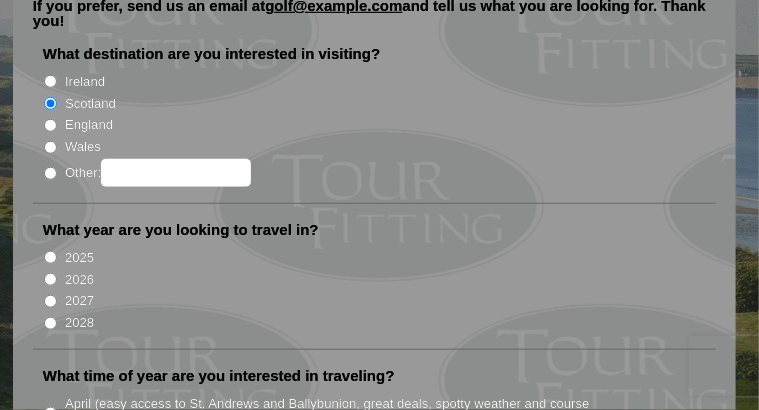 click on "2025" at bounding box center [50, 257] 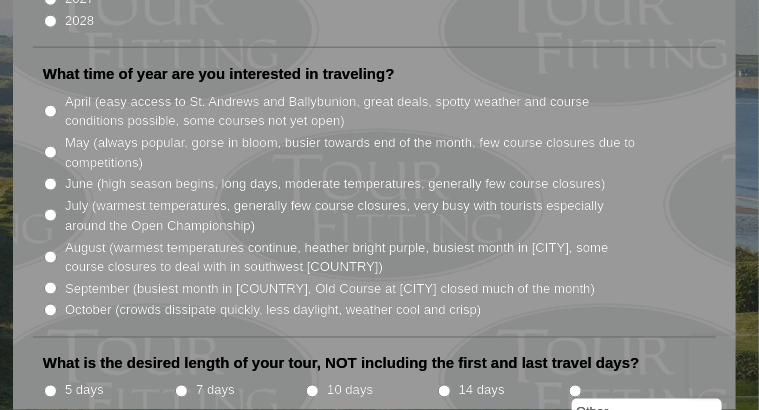 scroll, scrollTop: 588, scrollLeft: 0, axis: vertical 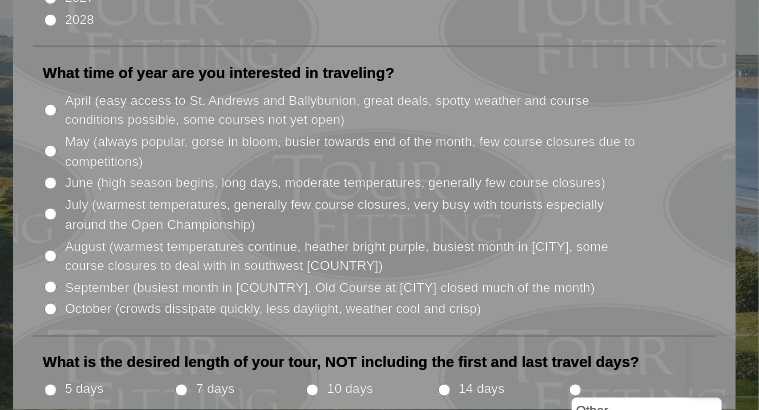click on "[MONTH] (busiest month in [COUNTRY], [COURSE] at [CITY] closed much of the month)" at bounding box center (50, 287) 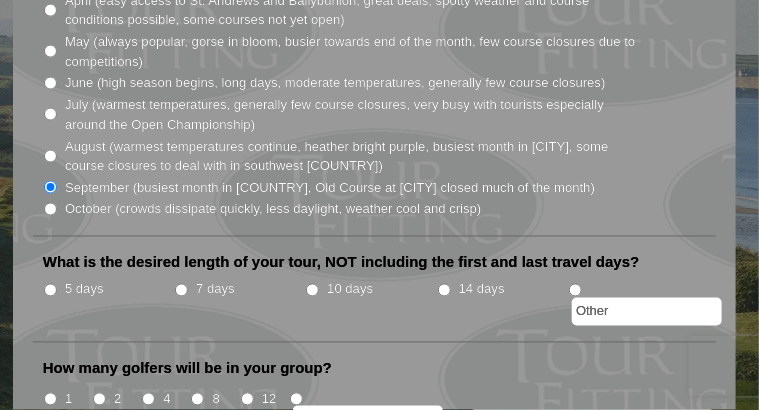scroll, scrollTop: 689, scrollLeft: 0, axis: vertical 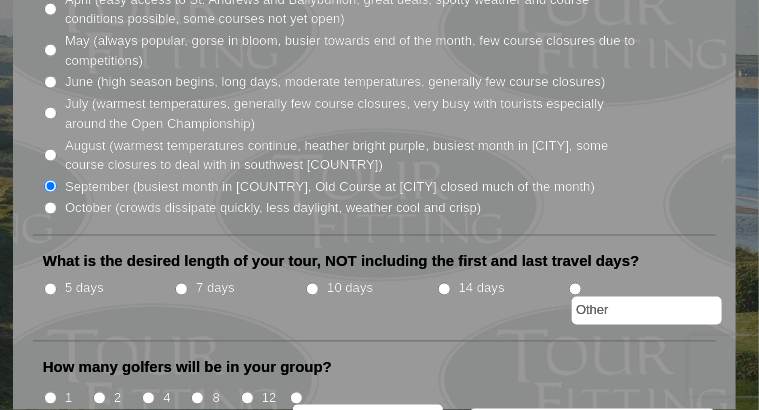 click on "5 days" at bounding box center [50, 289] 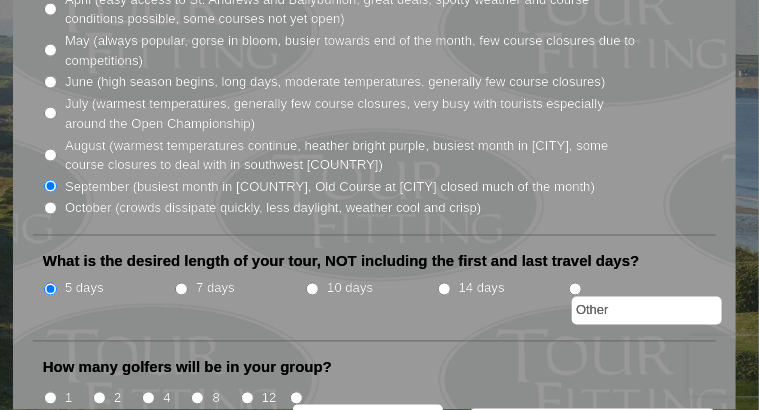 click on "1" at bounding box center (50, 398) 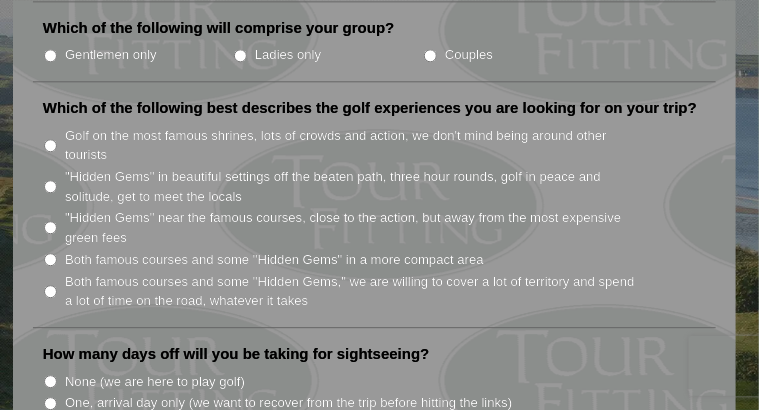 scroll, scrollTop: 1173, scrollLeft: 0, axis: vertical 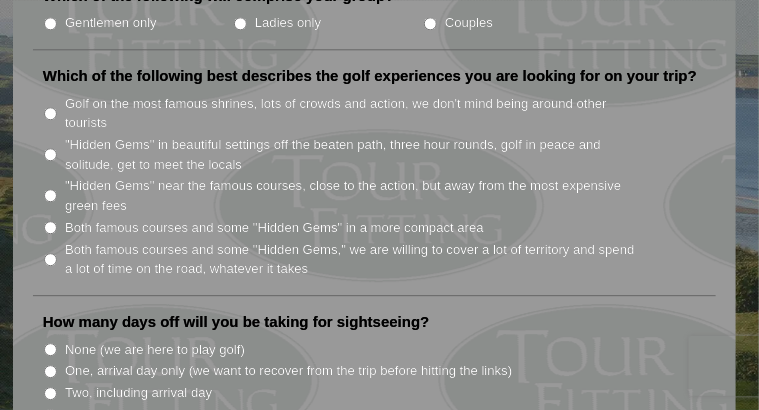 click on "Gentlemen only" at bounding box center [50, 23] 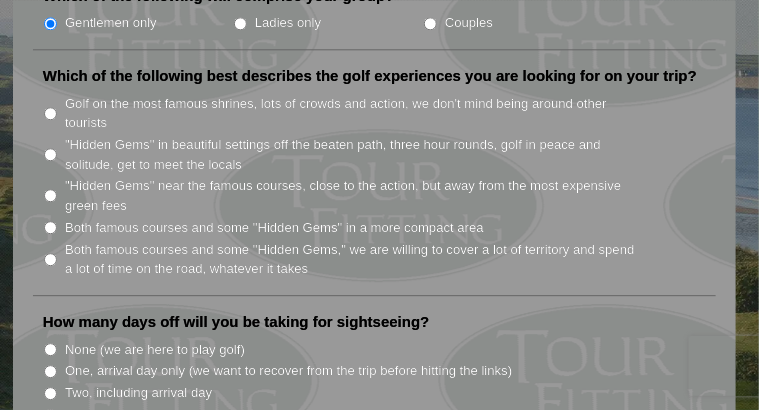 click on ""Hidden Gems" in beautiful settings off the beaten path, three hour rounds, golf in peace and solitude, get to meet the locals" at bounding box center [50, 154] 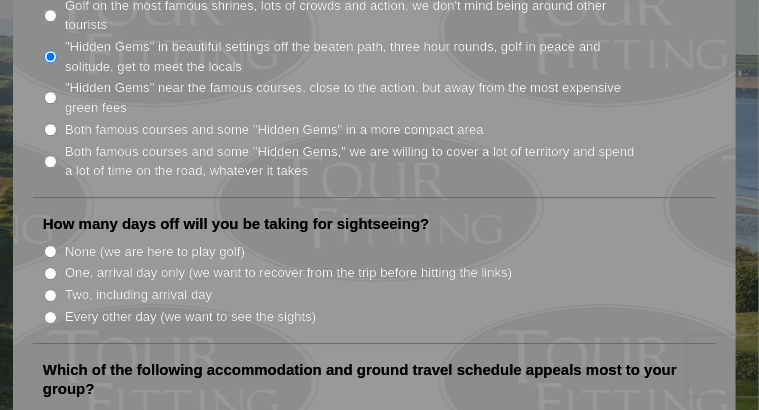 scroll, scrollTop: 1272, scrollLeft: 0, axis: vertical 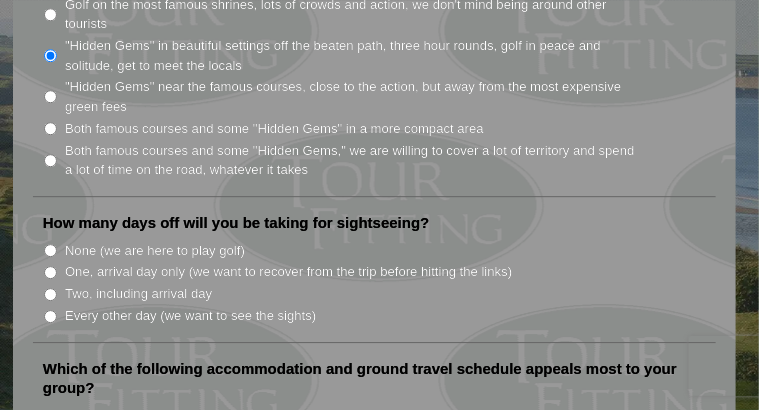 click on "Two, including arrival day" at bounding box center [50, 294] 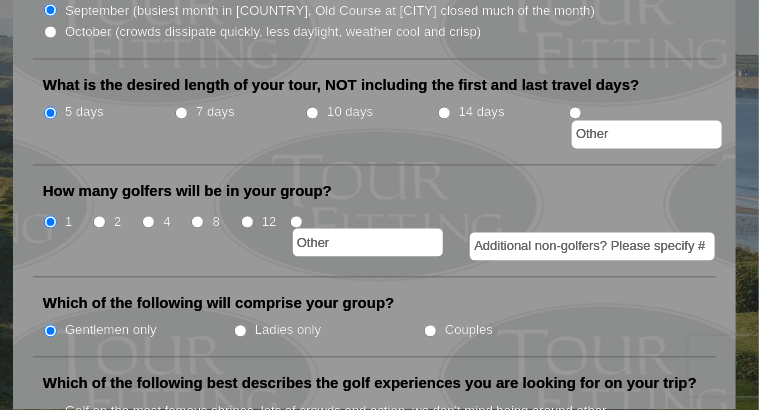 scroll, scrollTop: 860, scrollLeft: 0, axis: vertical 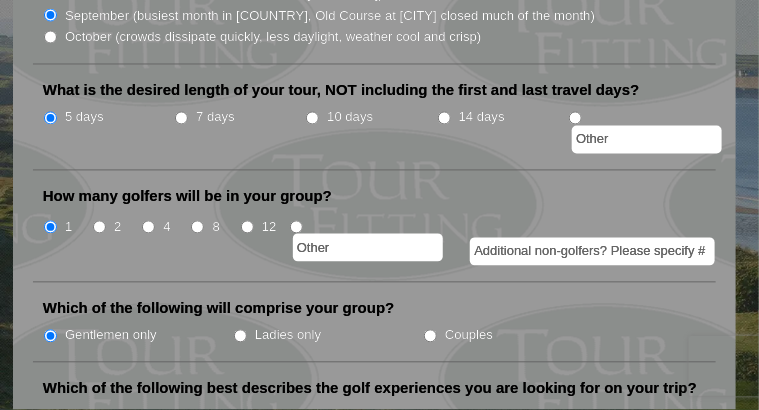 click on "7 days" at bounding box center [181, 118] 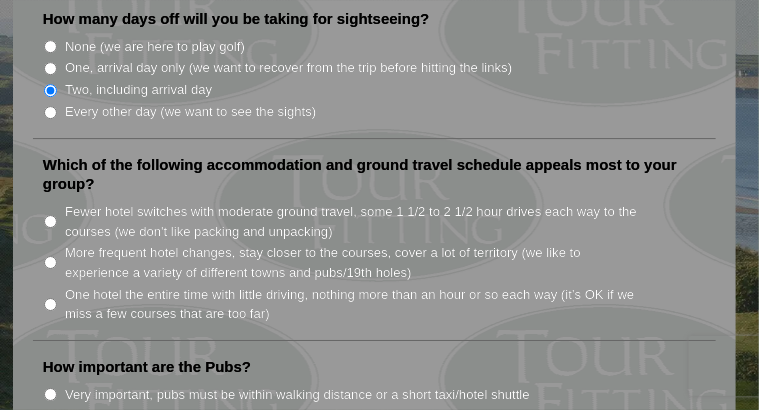scroll, scrollTop: 1477, scrollLeft: 0, axis: vertical 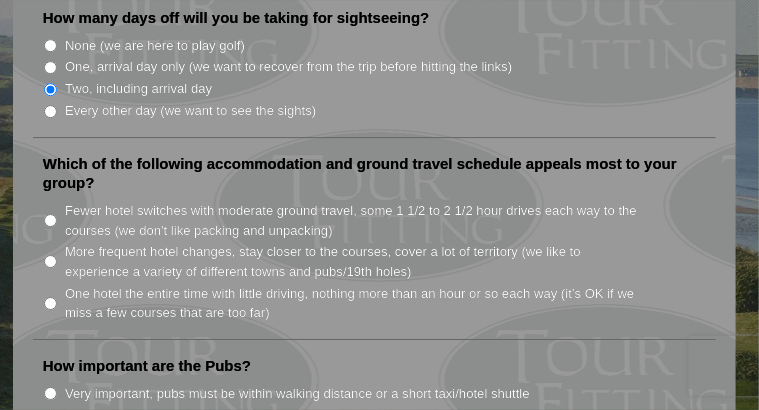 click on "One hotel the entire time with little driving, nothing more than an hour or so each way (it’s OK if we miss a few courses that are too far)" at bounding box center (50, 303) 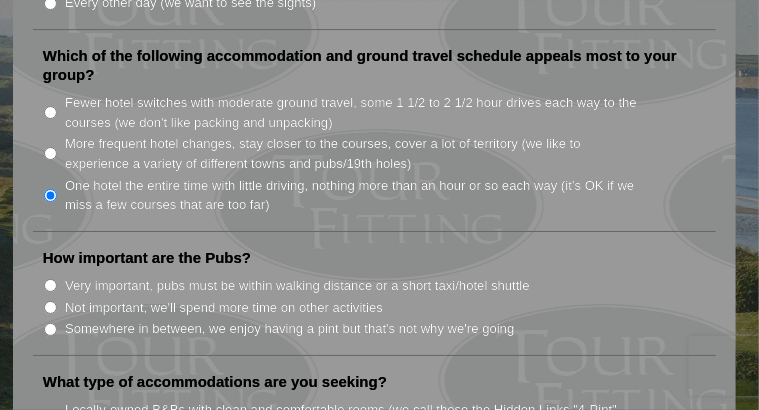 scroll, scrollTop: 1588, scrollLeft: 0, axis: vertical 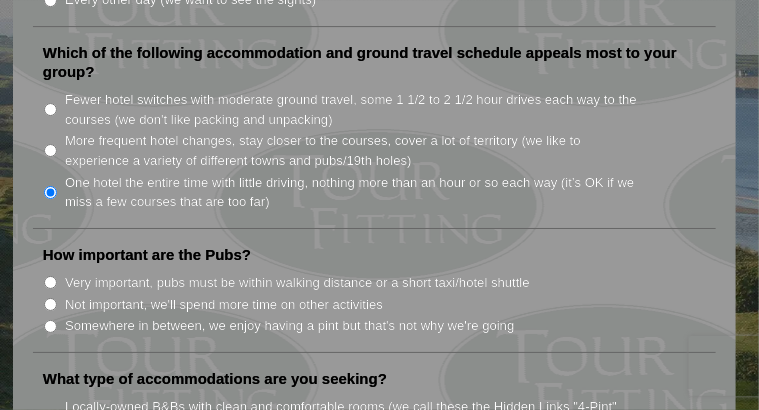 click on "Somewhere in between, we enjoy having a pint but that's not why we're going" at bounding box center (50, 326) 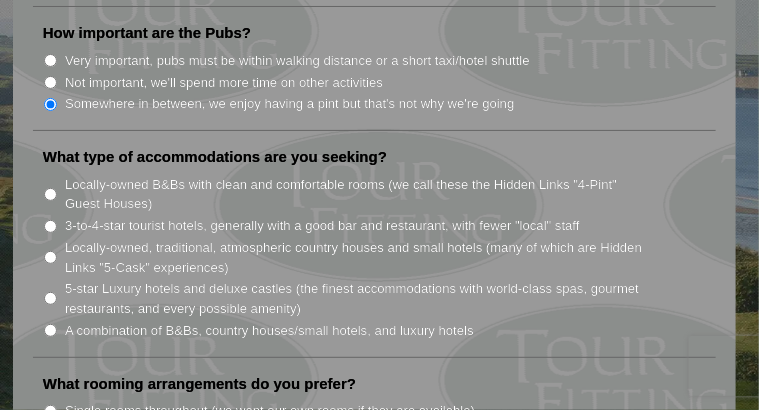 scroll, scrollTop: 1812, scrollLeft: 0, axis: vertical 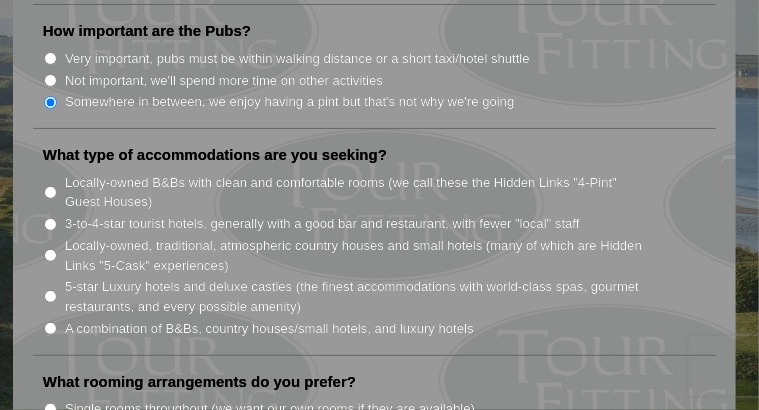 click on "Locally-owned, traditional, atmospheric country houses and small hotels (many of which are Hidden Links "5-Cask" experiences)" at bounding box center [50, 255] 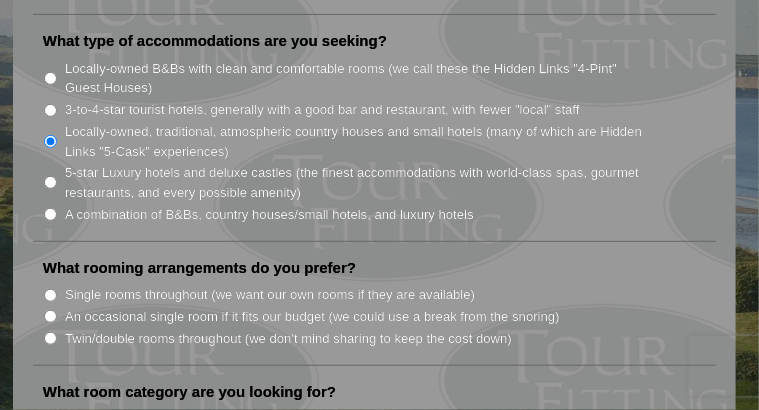 scroll, scrollTop: 1936, scrollLeft: 0, axis: vertical 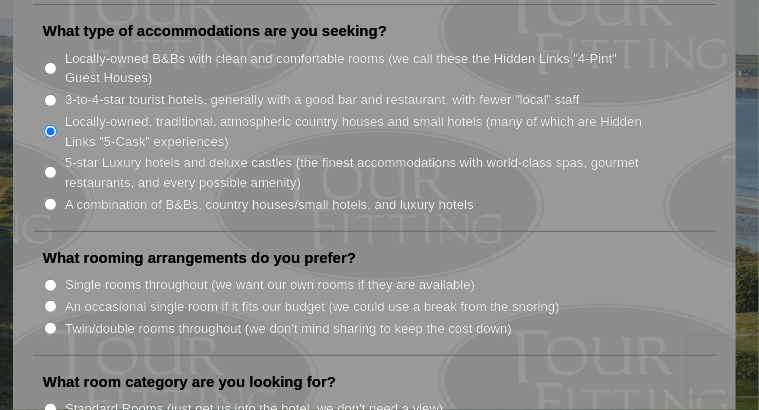 click on "Single rooms throughout (we want our own rooms if they are available)" at bounding box center (50, 285) 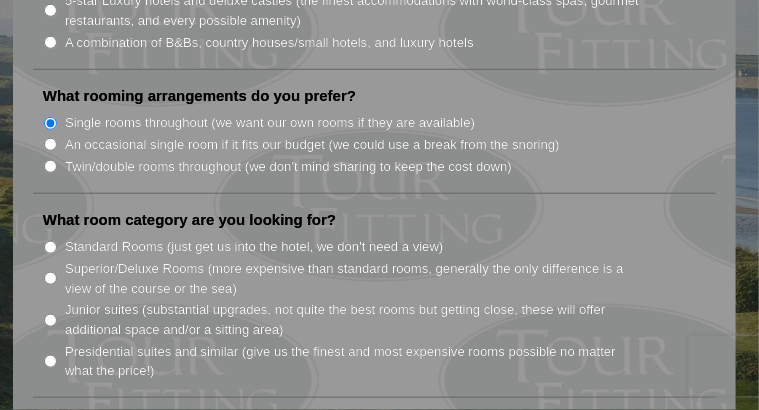 scroll, scrollTop: 2100, scrollLeft: 0, axis: vertical 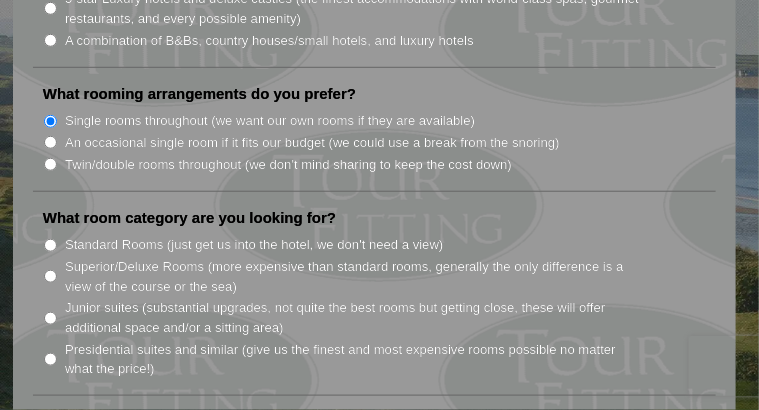 click on "Standard Rooms (just get us into the hotel, we don't need a view)" at bounding box center (50, 245) 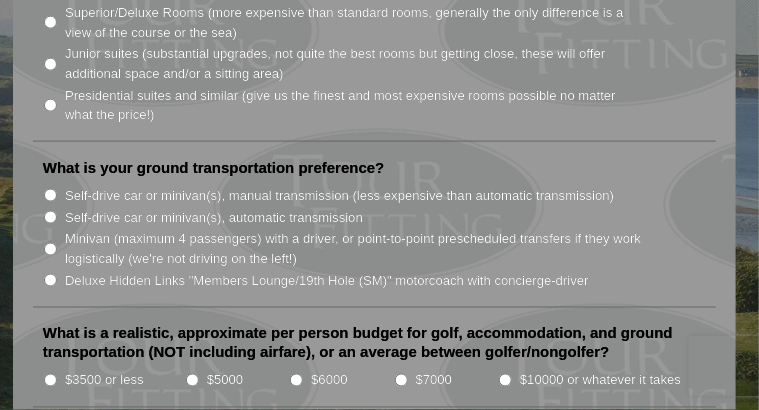 scroll, scrollTop: 2357, scrollLeft: 0, axis: vertical 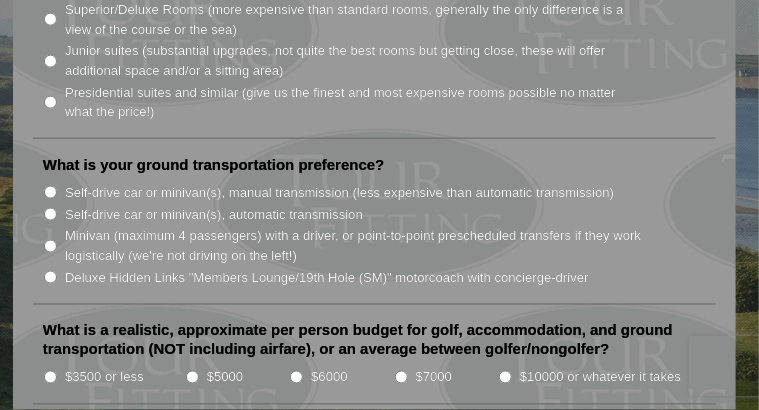 click on "Minivan (maximum 4 passengers) with a driver, or point-to-point prescheduled transfers if they work logistically (we're not driving on the left!)" at bounding box center [50, 246] 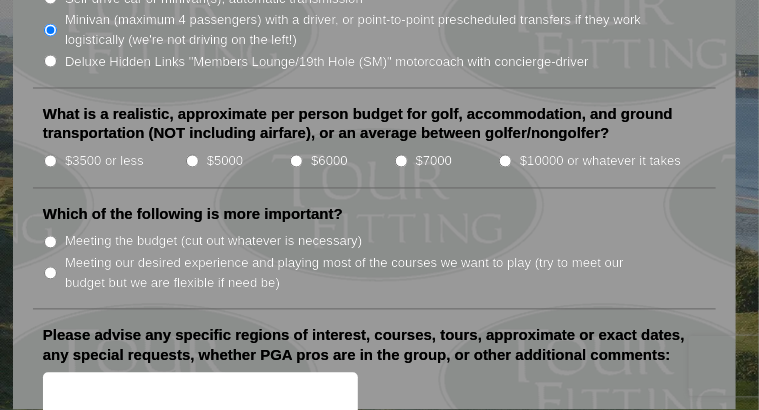 scroll, scrollTop: 2572, scrollLeft: 0, axis: vertical 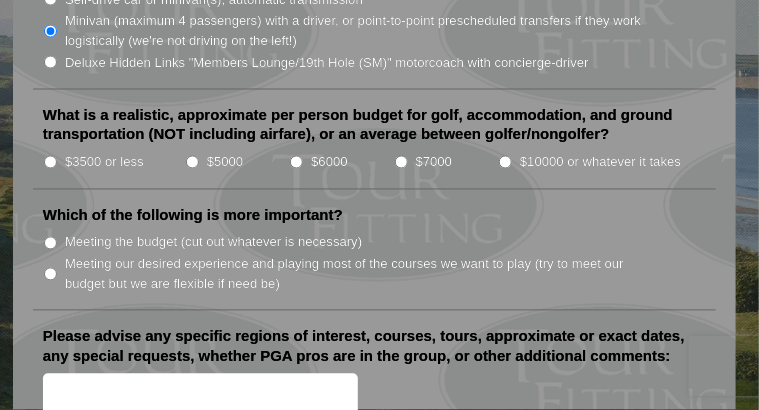 click on "Meeting our desired experience and playing most of the courses we want to play (try to meet our budget but we are flexible if need be)" at bounding box center (50, 274) 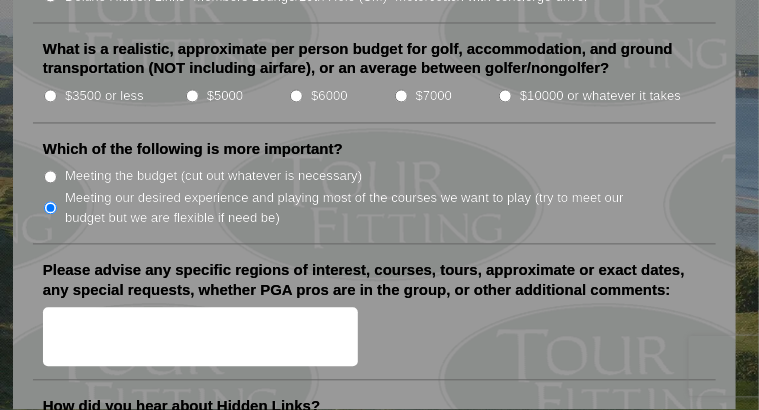scroll, scrollTop: 2641, scrollLeft: 0, axis: vertical 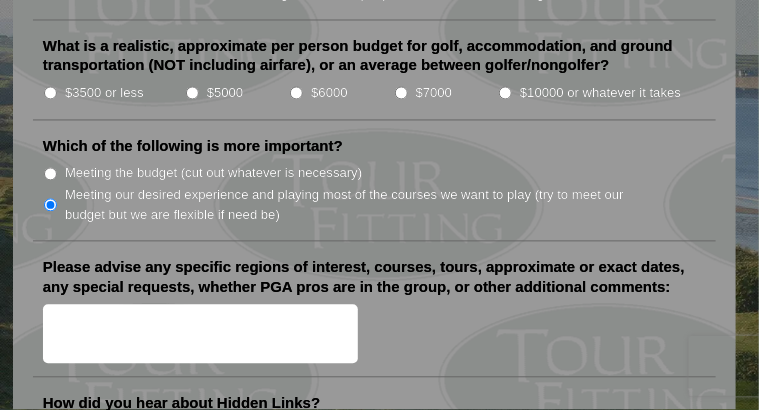 click on "$5000" at bounding box center [192, 93] 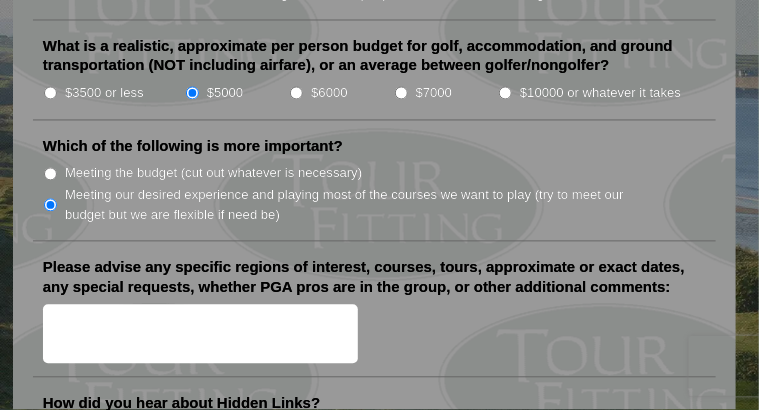 click on "Please advise any specific regions of interest, courses, tours, approximate or exact dates, any special requests, whether PGA pros are in the group, or other additional comments:" at bounding box center (200, 334) 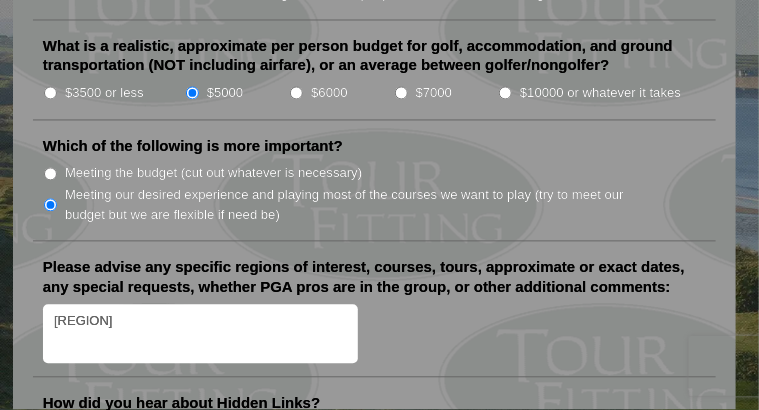 type on "east lothian" 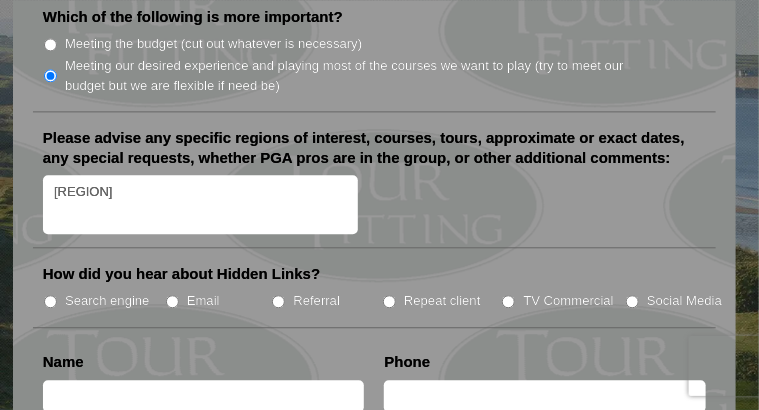 scroll, scrollTop: 2773, scrollLeft: 0, axis: vertical 